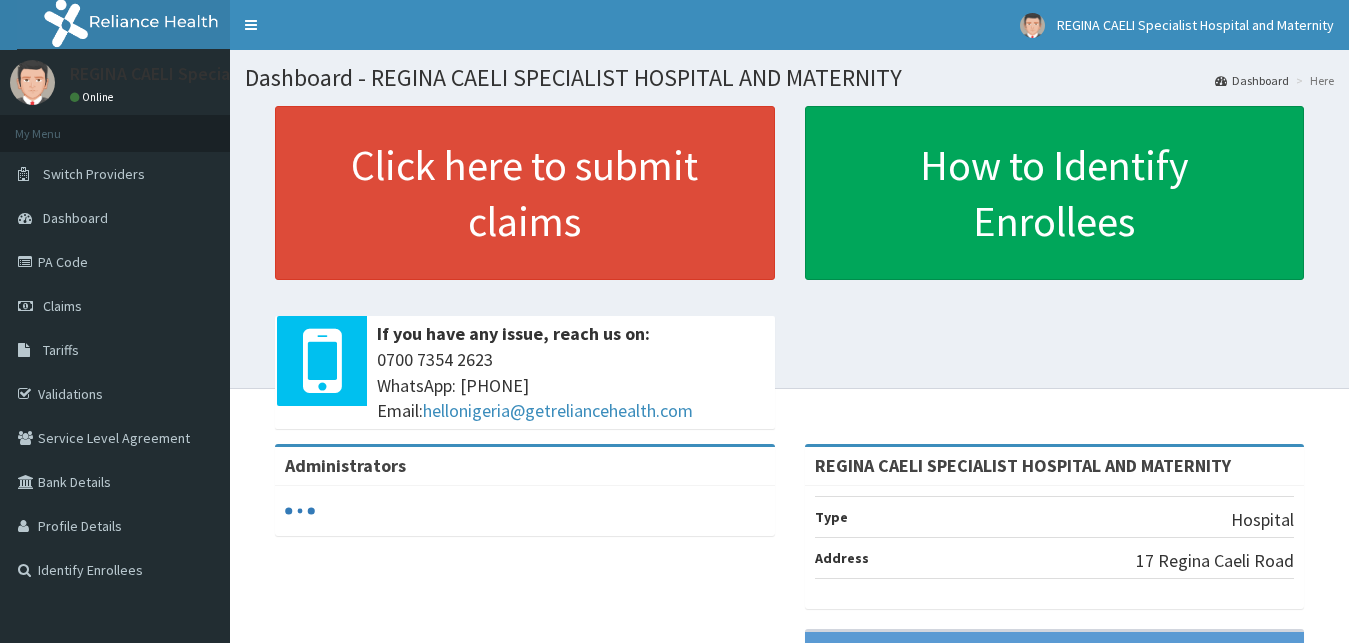 scroll, scrollTop: 0, scrollLeft: 0, axis: both 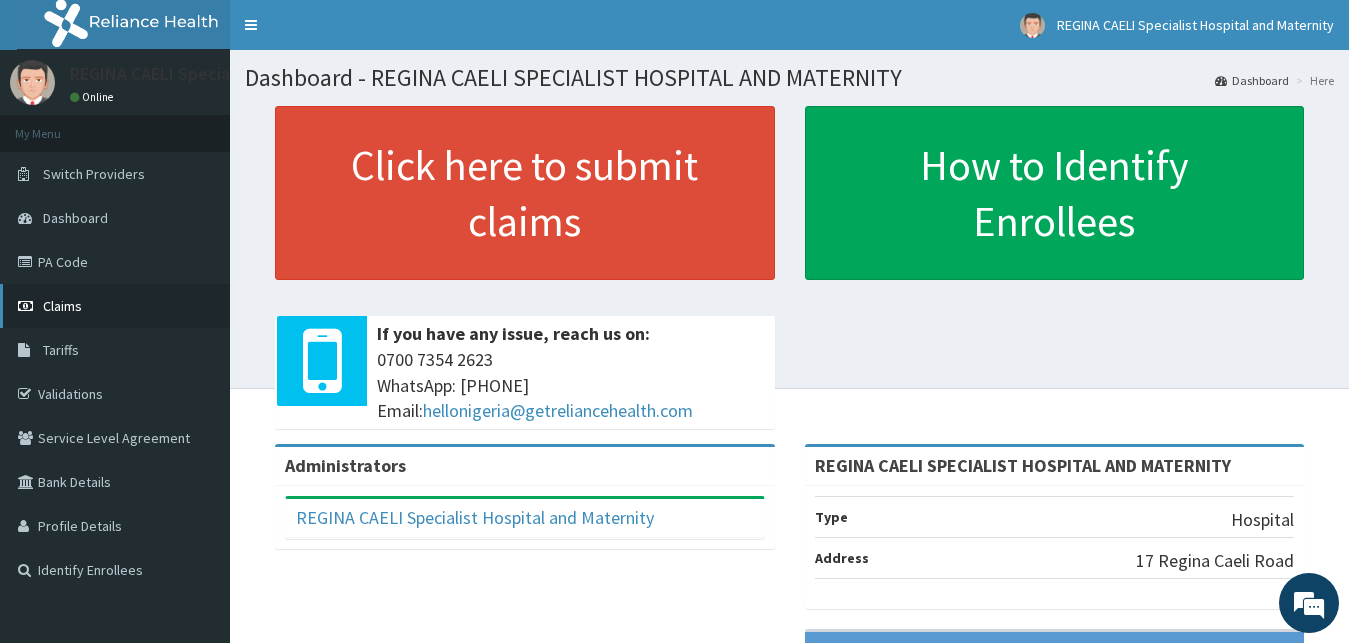 click on "Claims" at bounding box center (62, 306) 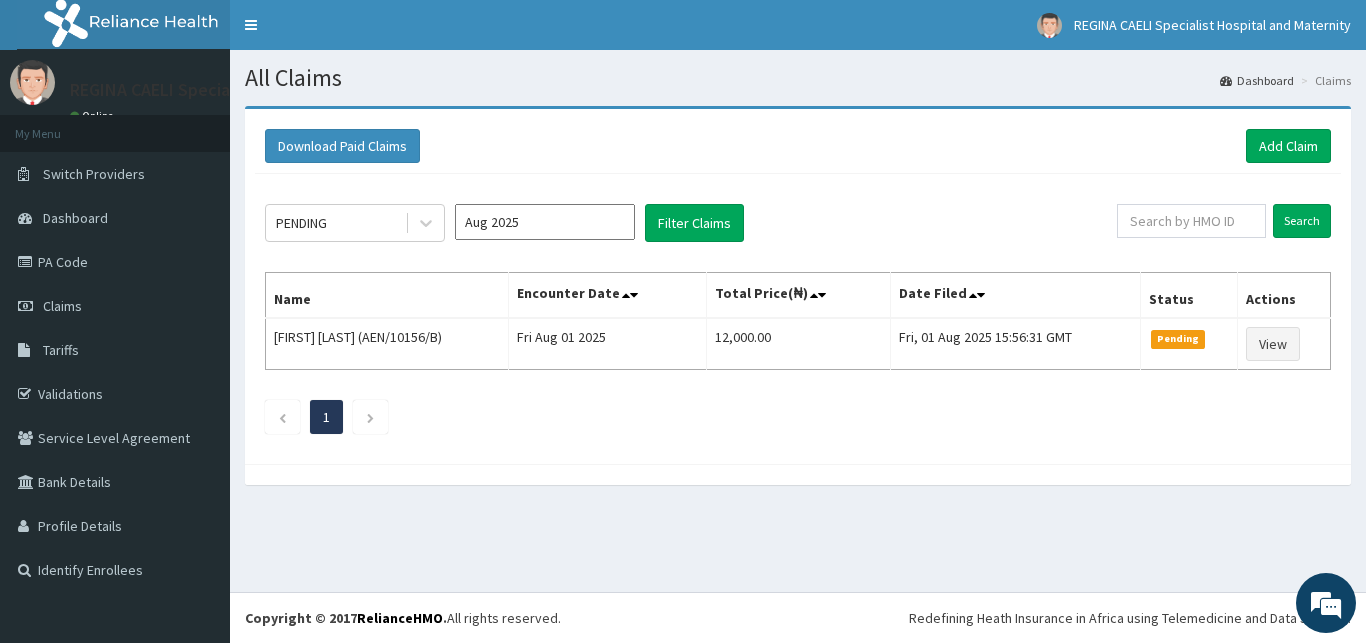 scroll, scrollTop: 0, scrollLeft: 0, axis: both 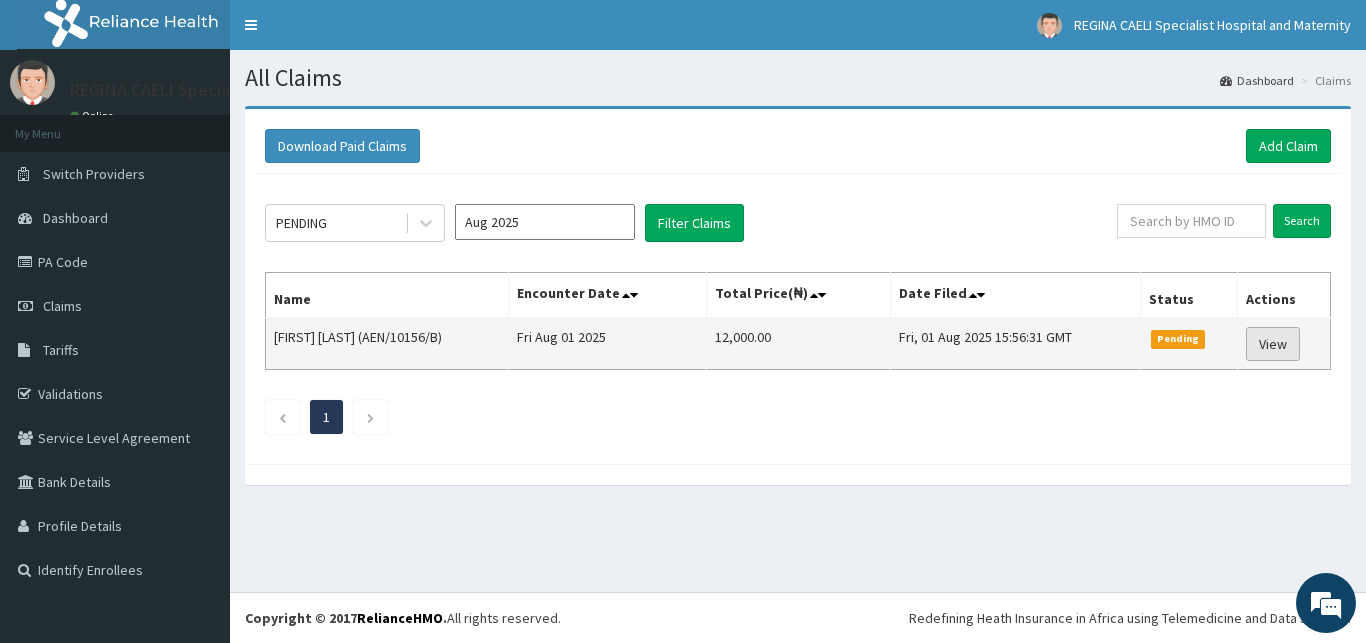 click on "View" at bounding box center [1273, 344] 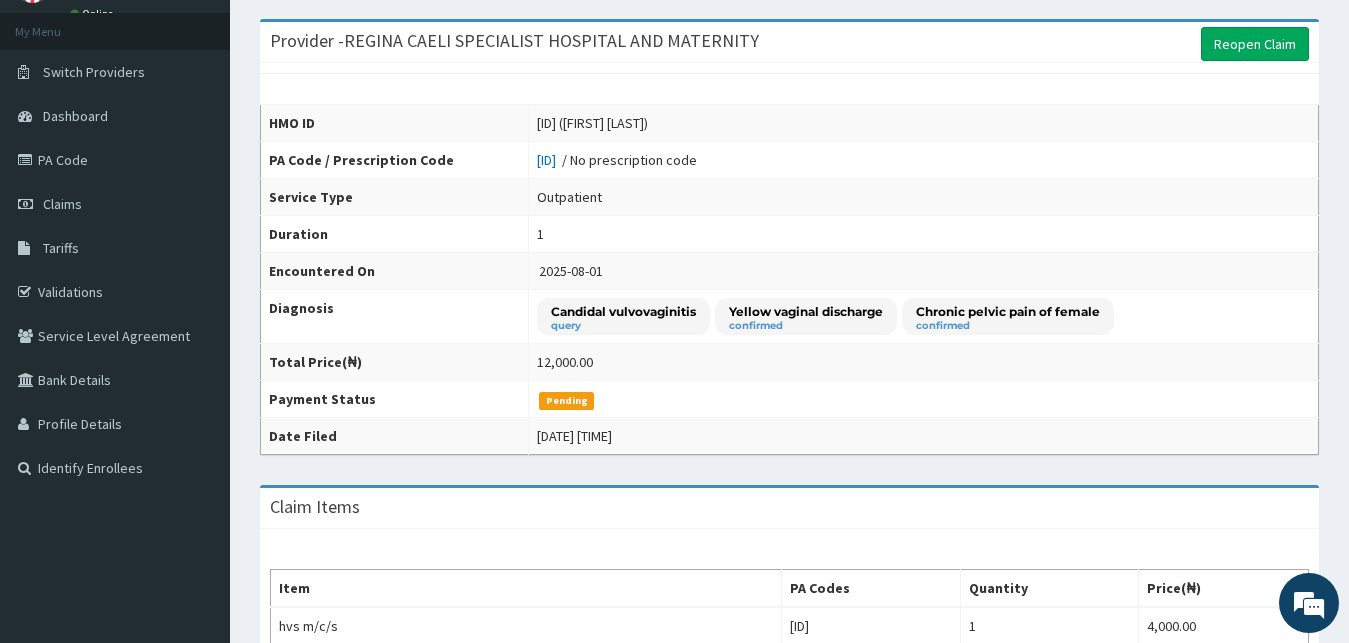 scroll, scrollTop: 0, scrollLeft: 0, axis: both 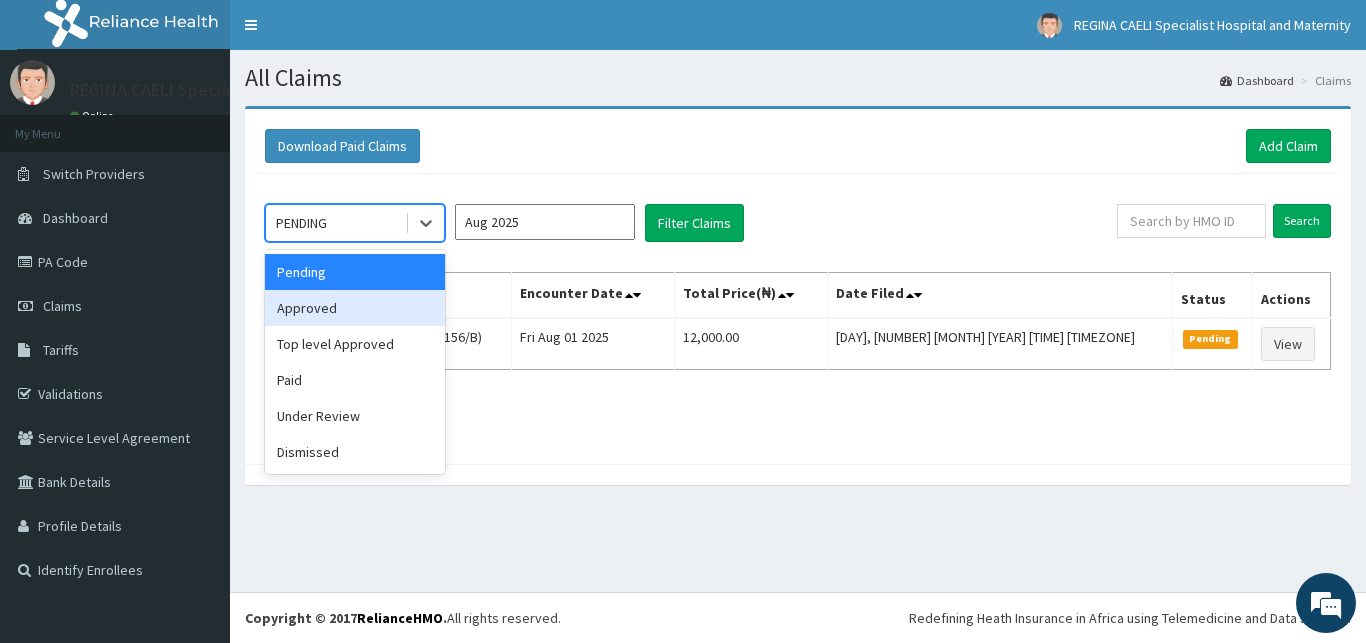 click on "Approved" at bounding box center (355, 308) 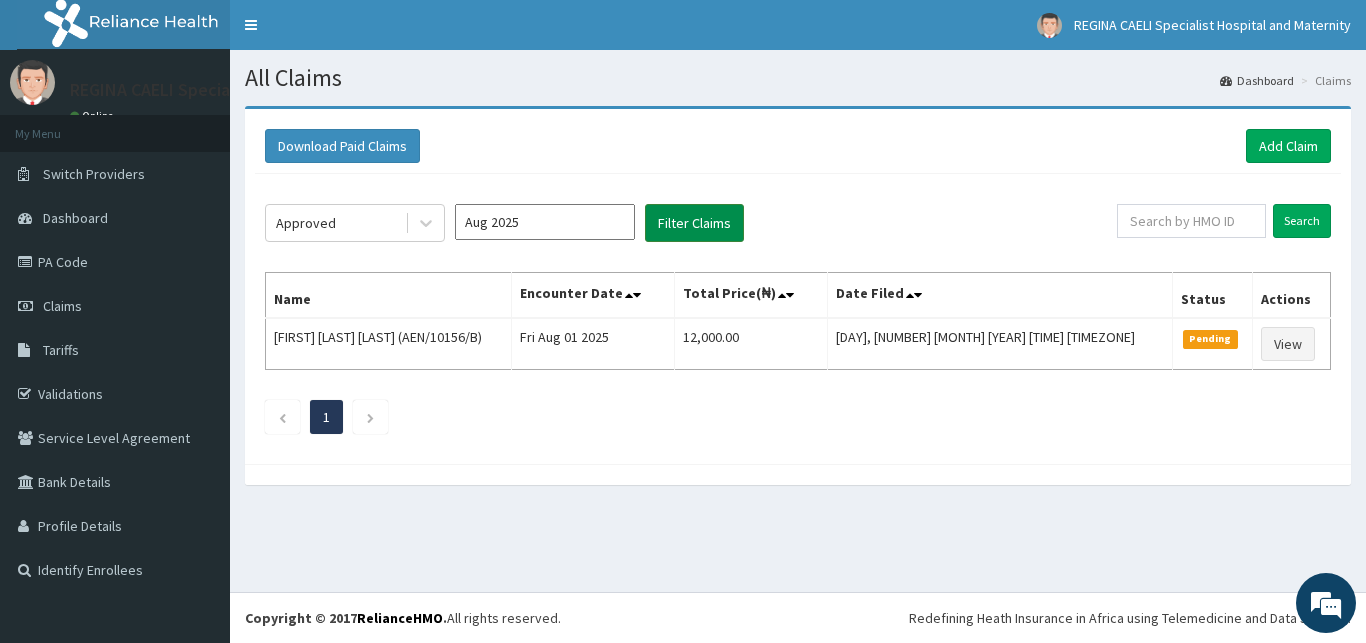 click on "Filter Claims" at bounding box center (694, 223) 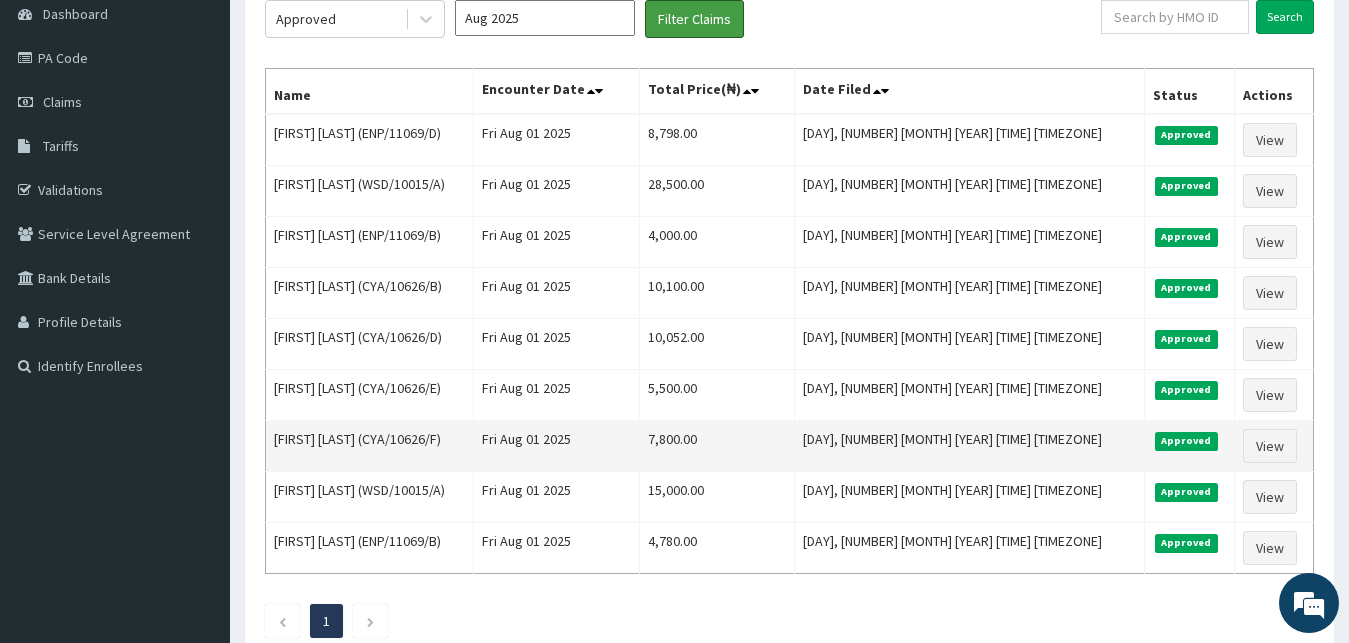 scroll, scrollTop: 282, scrollLeft: 0, axis: vertical 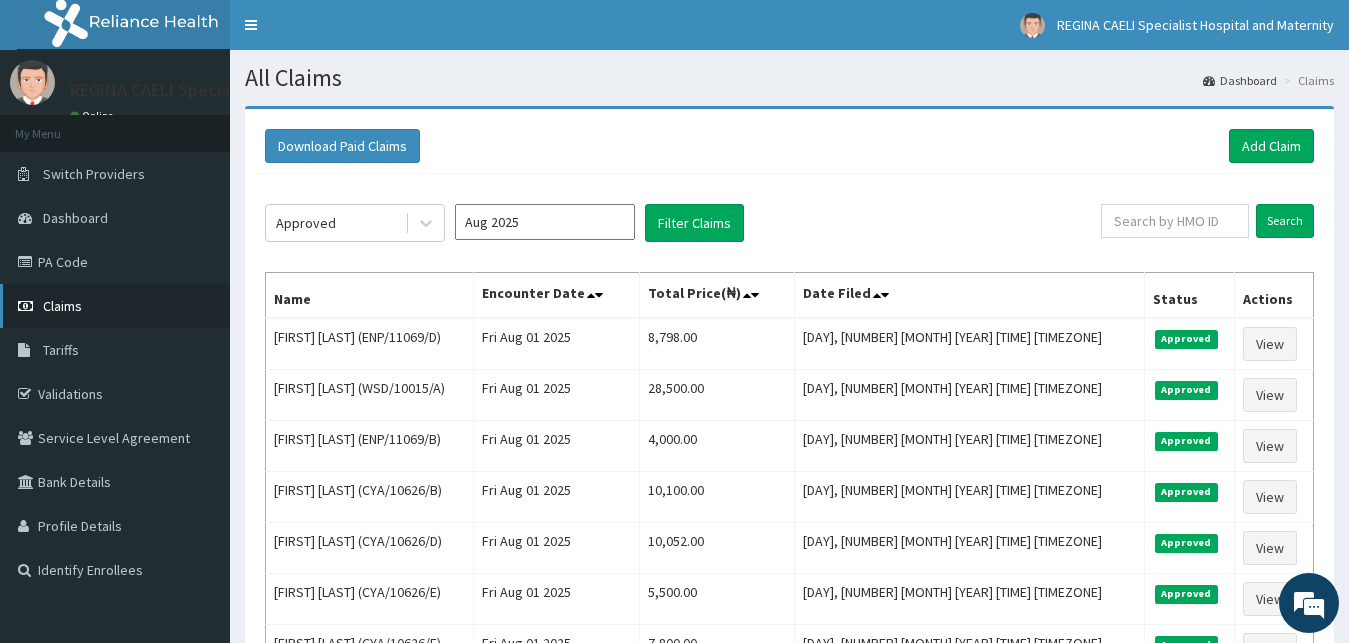 click on "Claims" at bounding box center [62, 306] 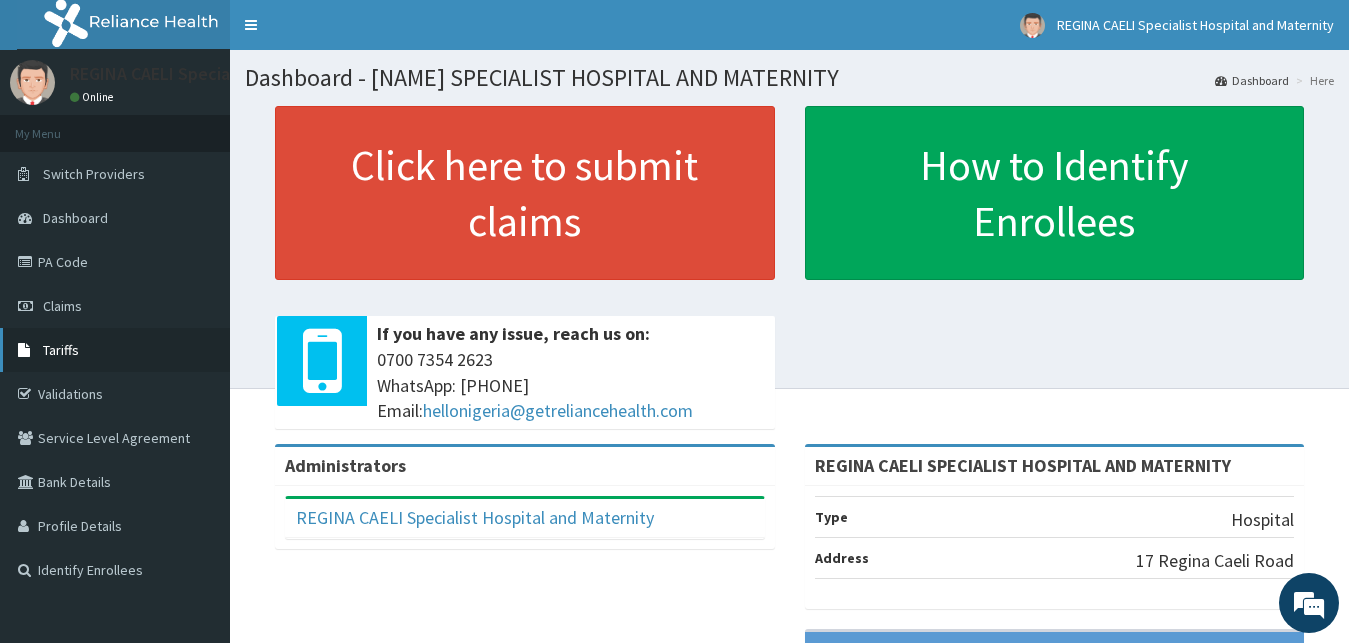 scroll, scrollTop: 0, scrollLeft: 0, axis: both 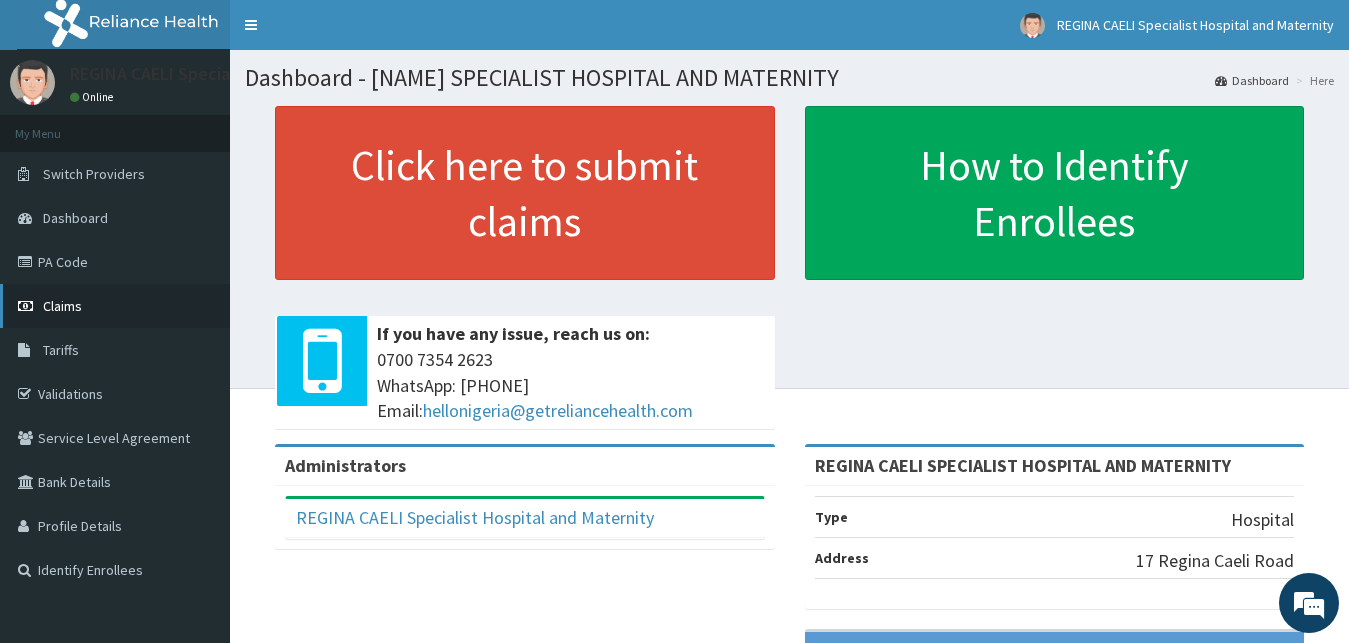 click on "Claims" at bounding box center (62, 306) 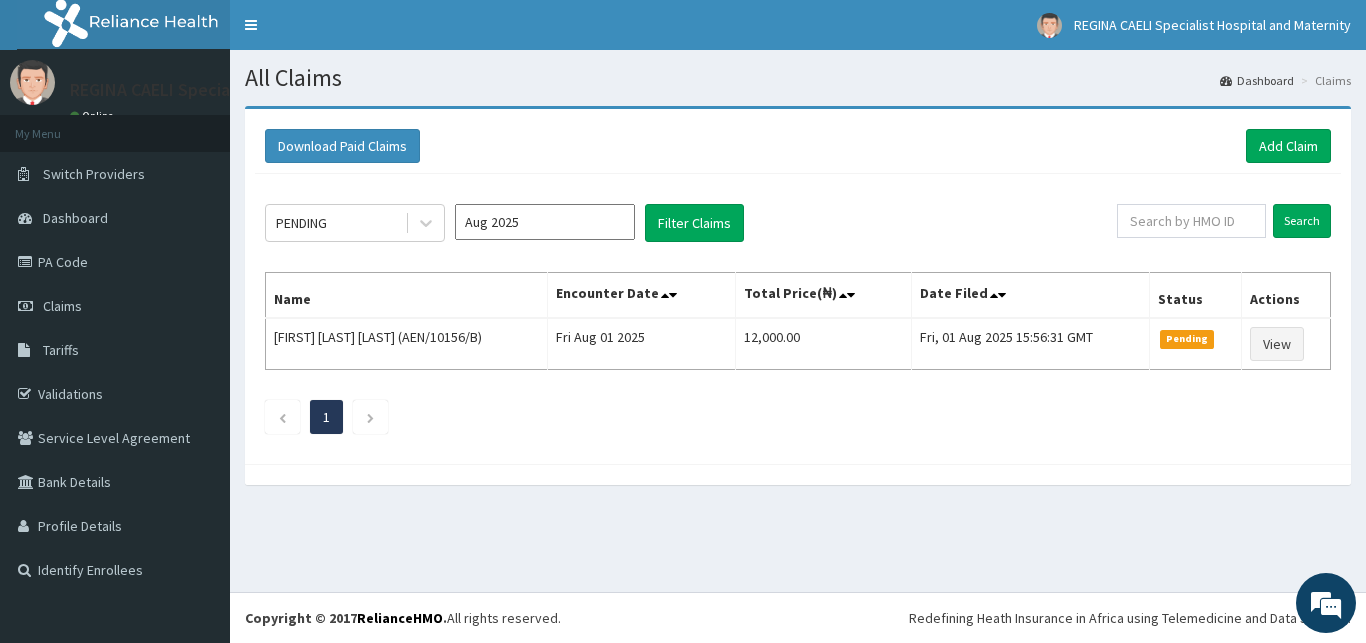 scroll, scrollTop: 0, scrollLeft: 0, axis: both 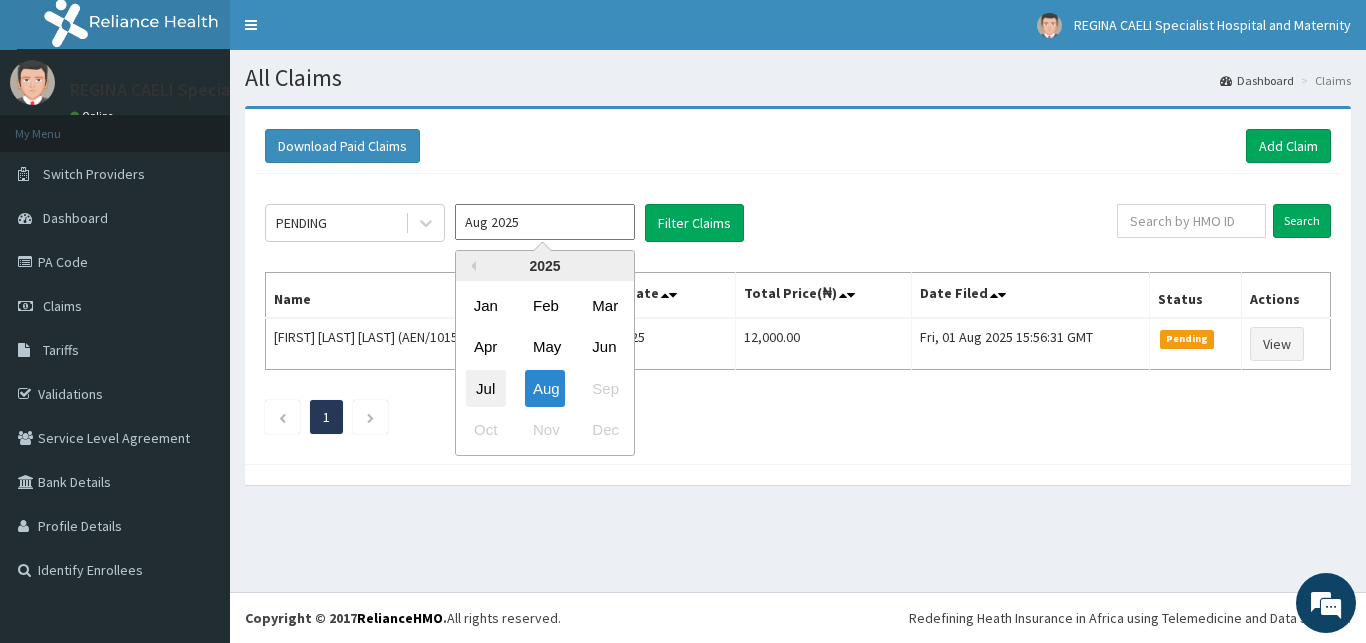 click on "Jul" at bounding box center (486, 388) 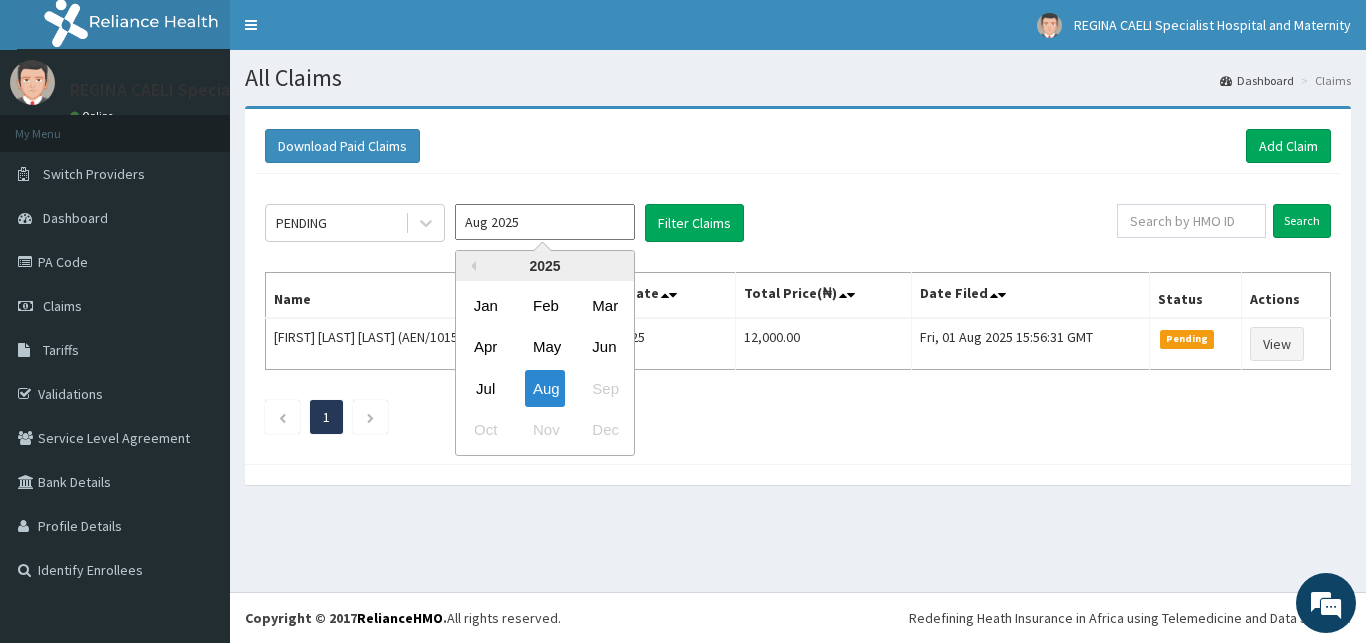 type on "Jul 2025" 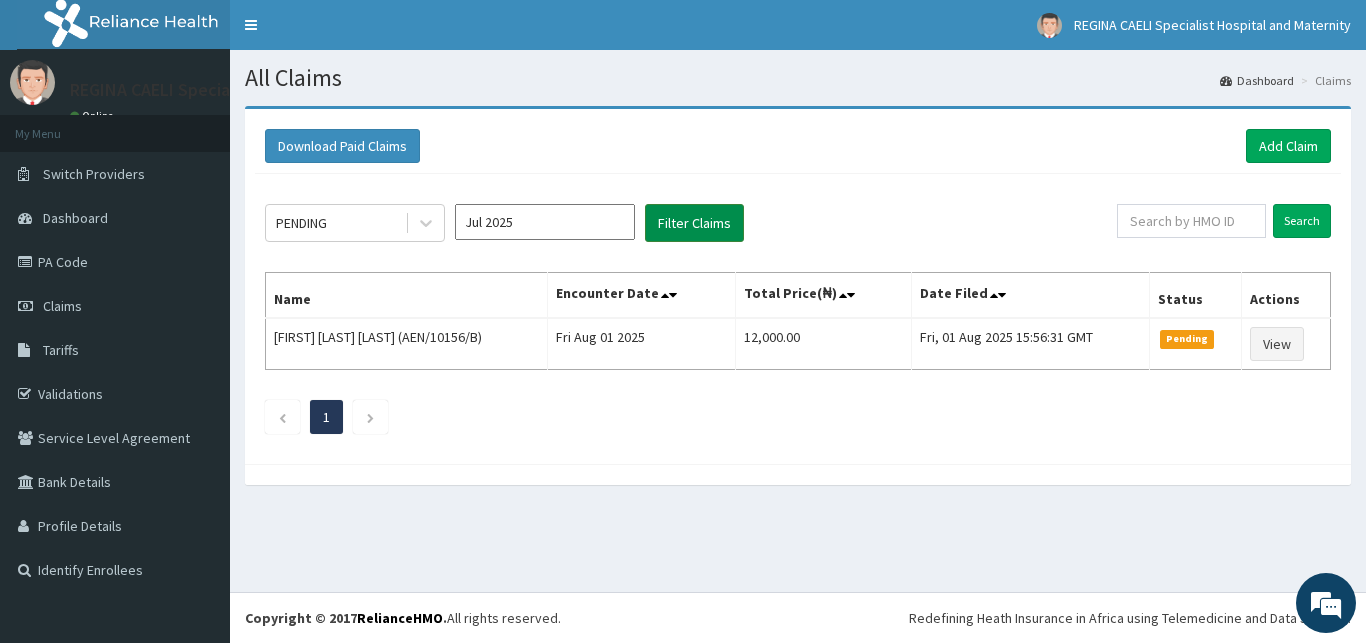 click on "Filter Claims" at bounding box center [694, 223] 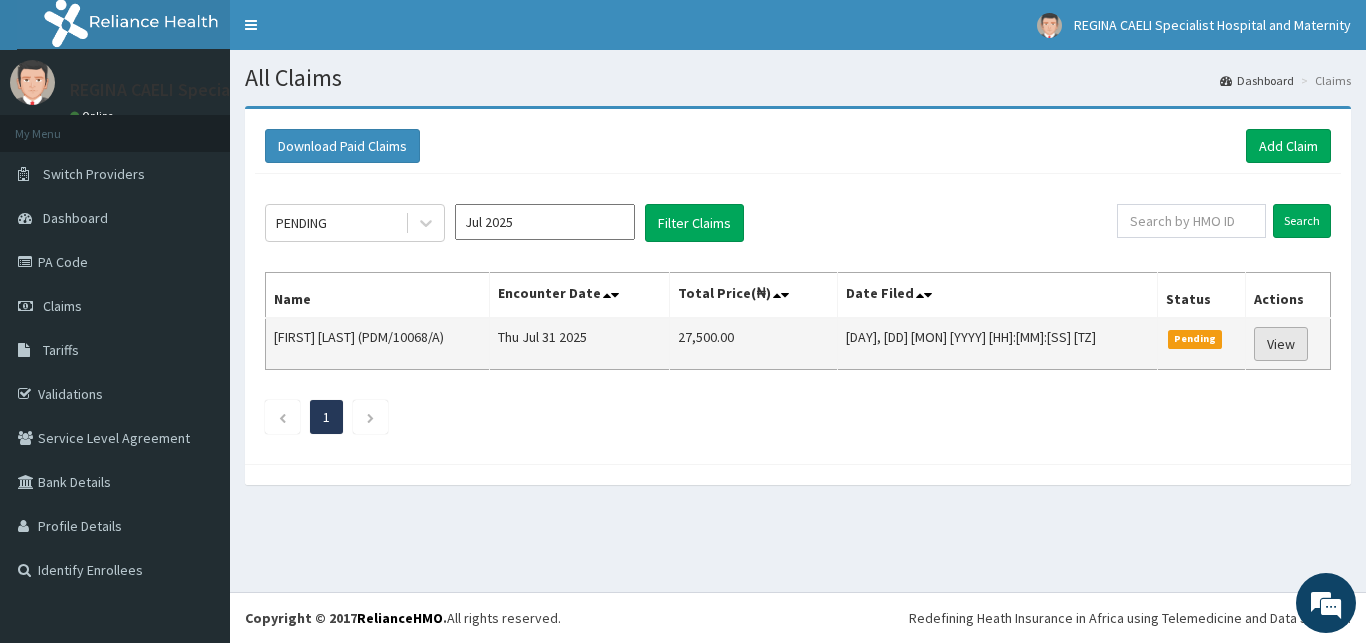 click on "View" at bounding box center [1281, 344] 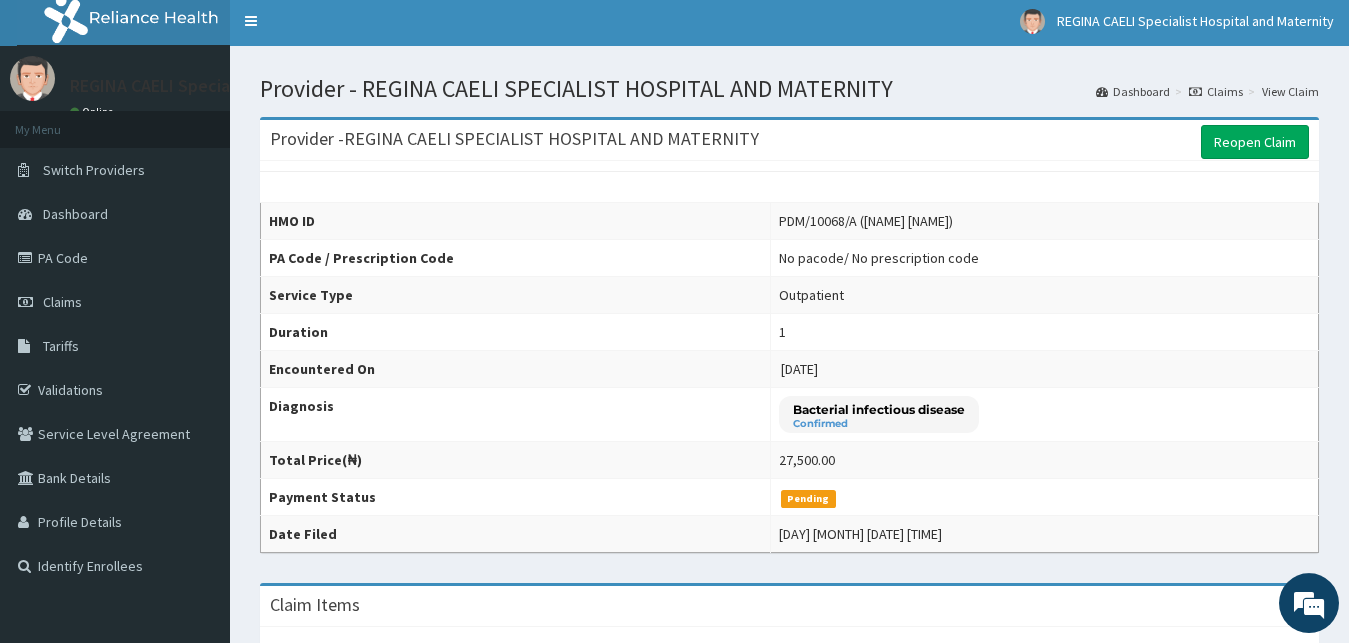scroll, scrollTop: 0, scrollLeft: 0, axis: both 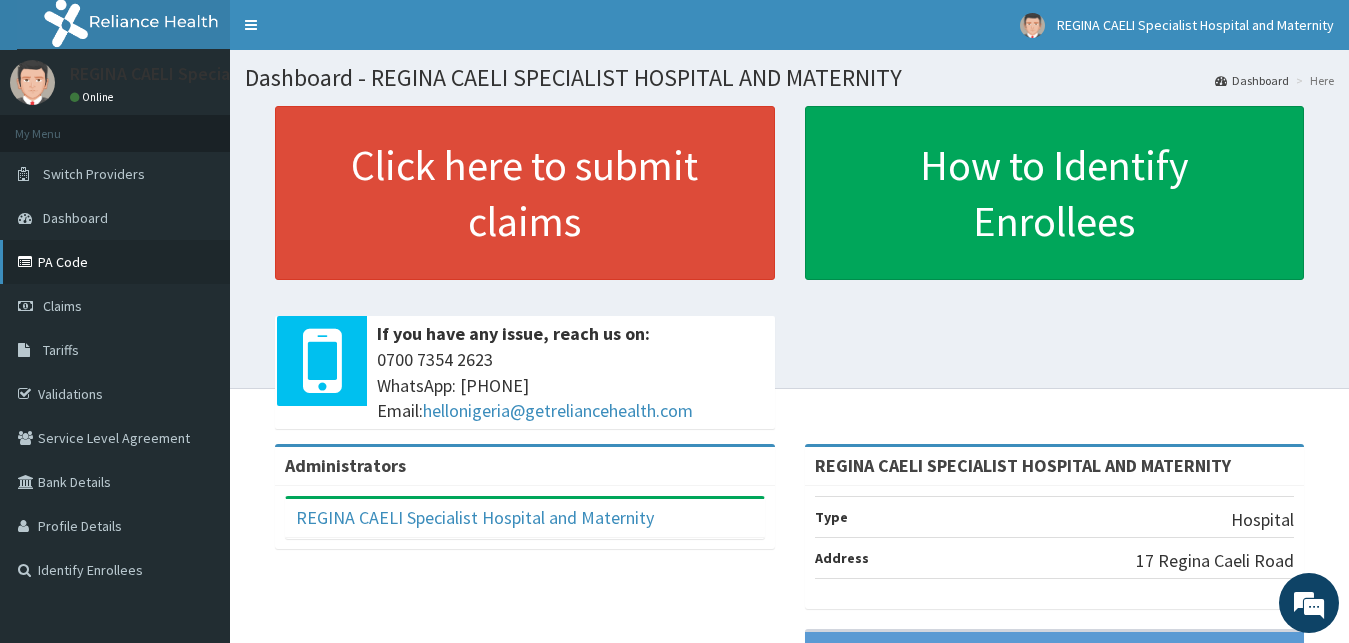 click on "PA Code" at bounding box center [115, 262] 